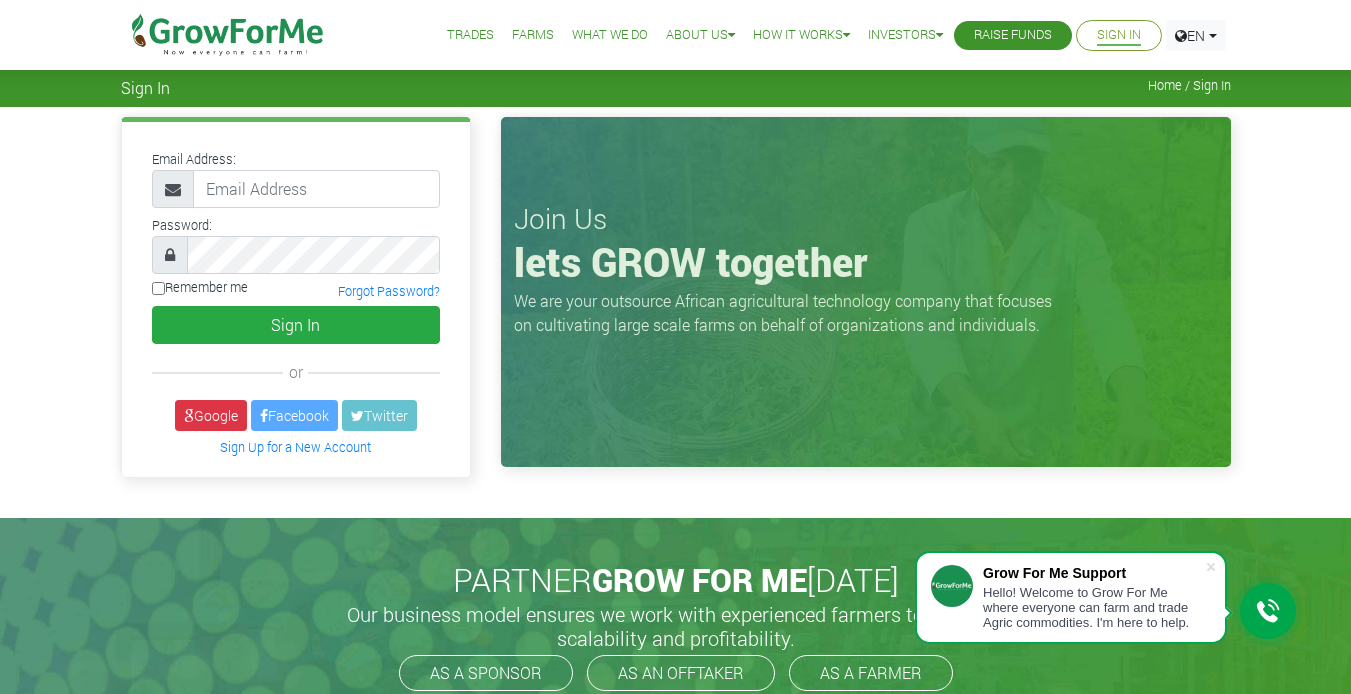 scroll, scrollTop: 0, scrollLeft: 0, axis: both 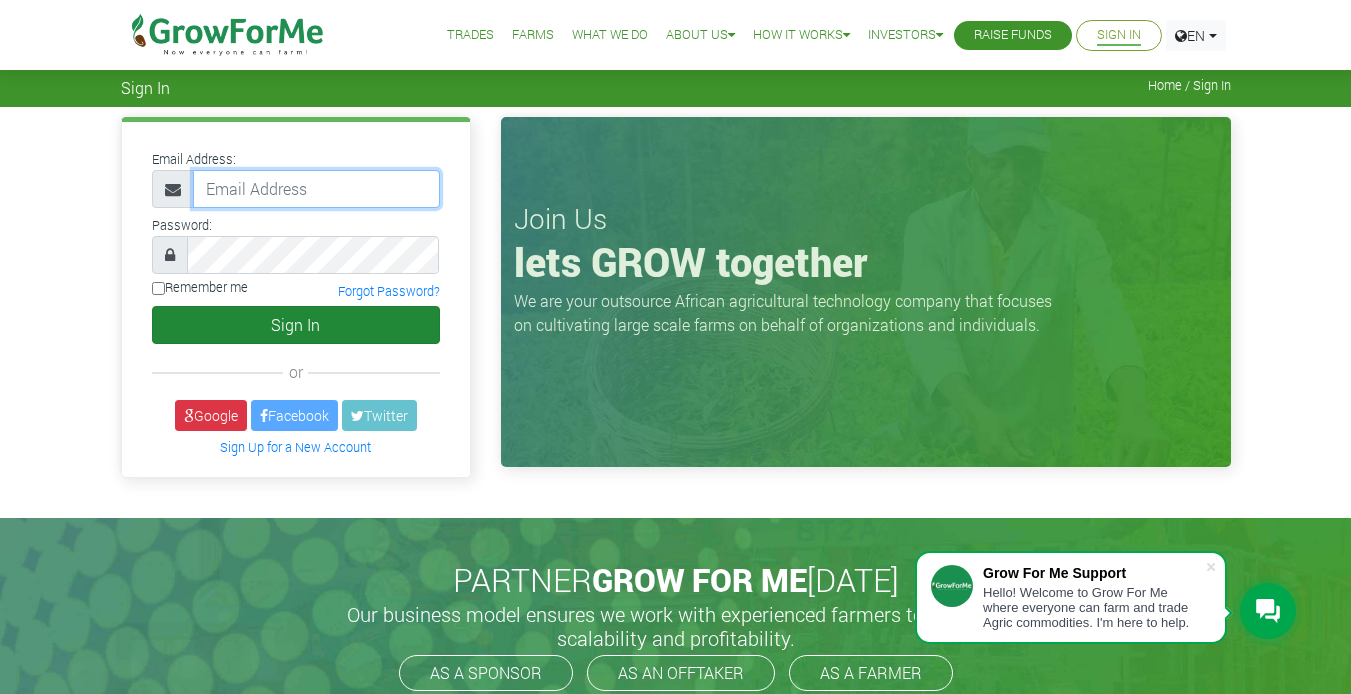 type on "[EMAIL_ADDRESS][DOMAIN_NAME]" 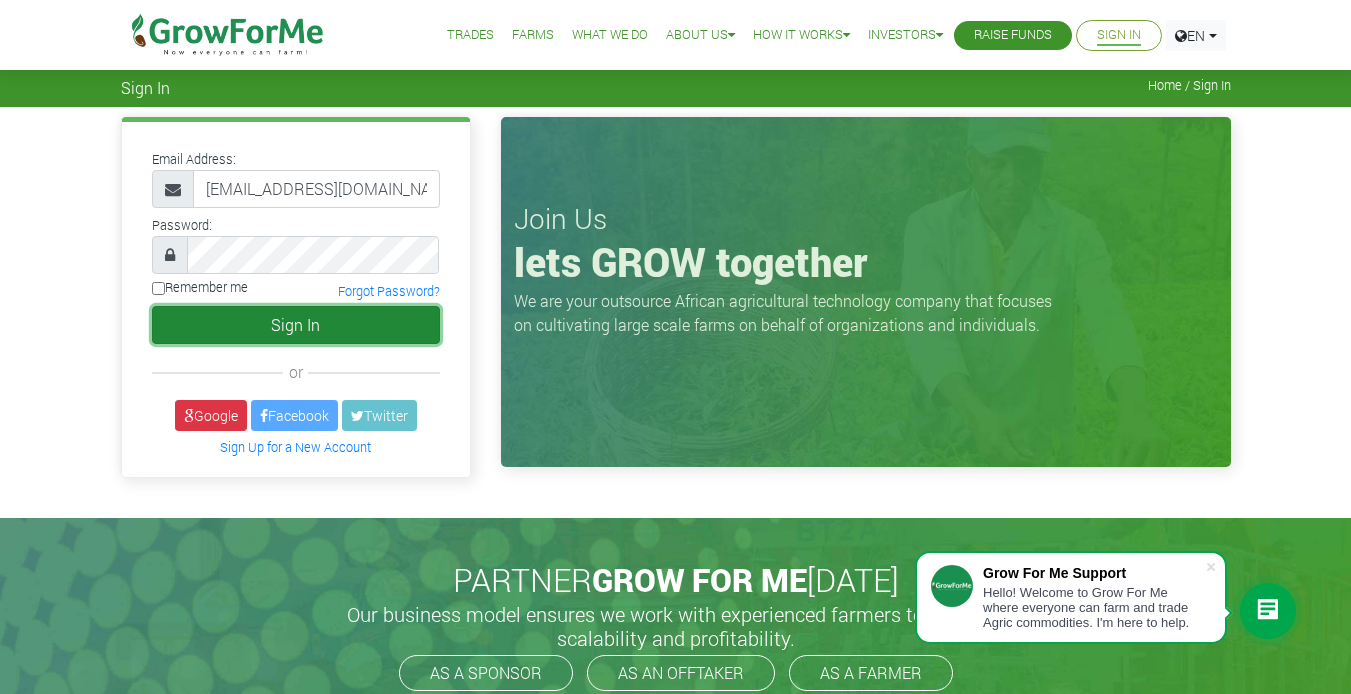 click on "Sign In" at bounding box center (296, 325) 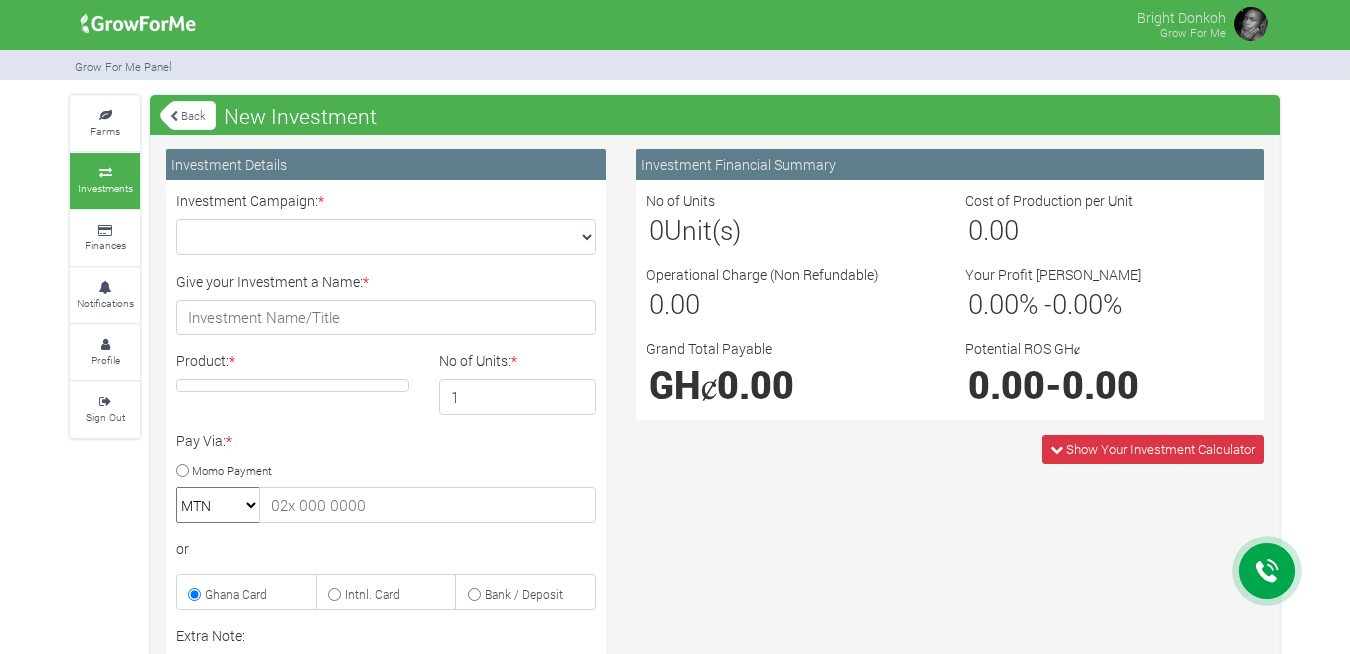 scroll, scrollTop: 0, scrollLeft: 0, axis: both 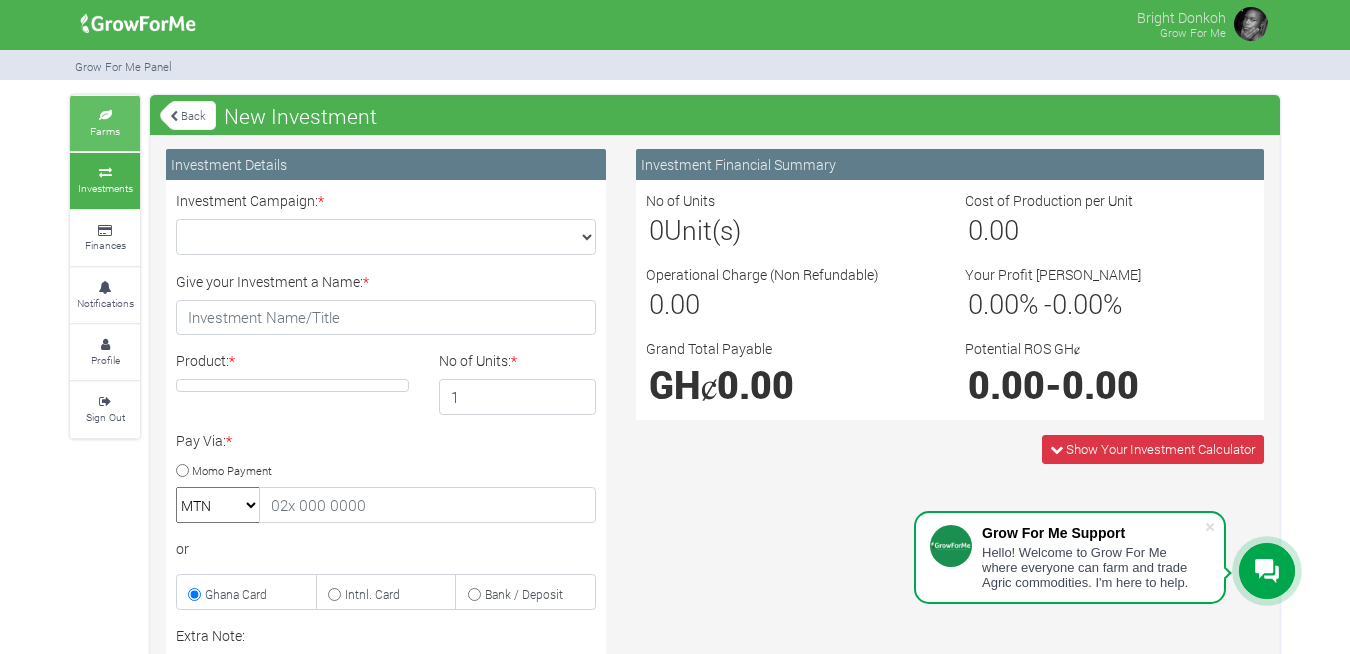 click on "Farms" at bounding box center [105, 131] 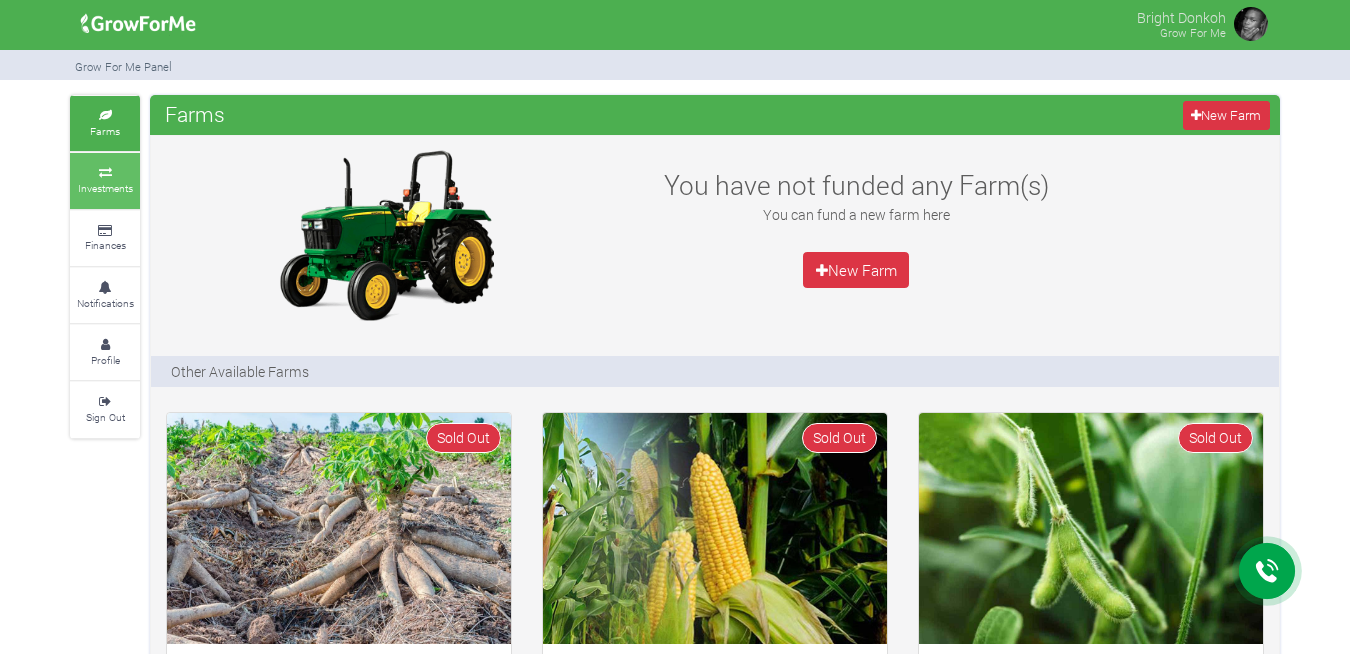 scroll, scrollTop: 0, scrollLeft: 0, axis: both 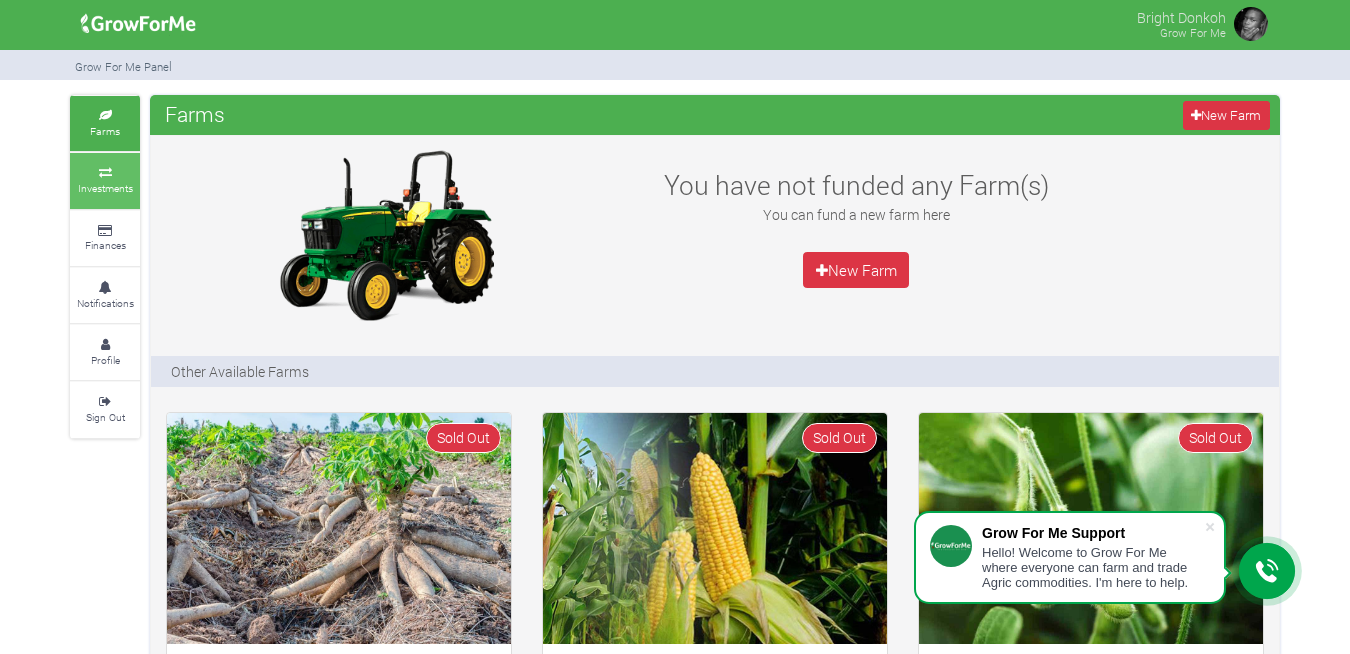 click on "Investments" at bounding box center [105, 188] 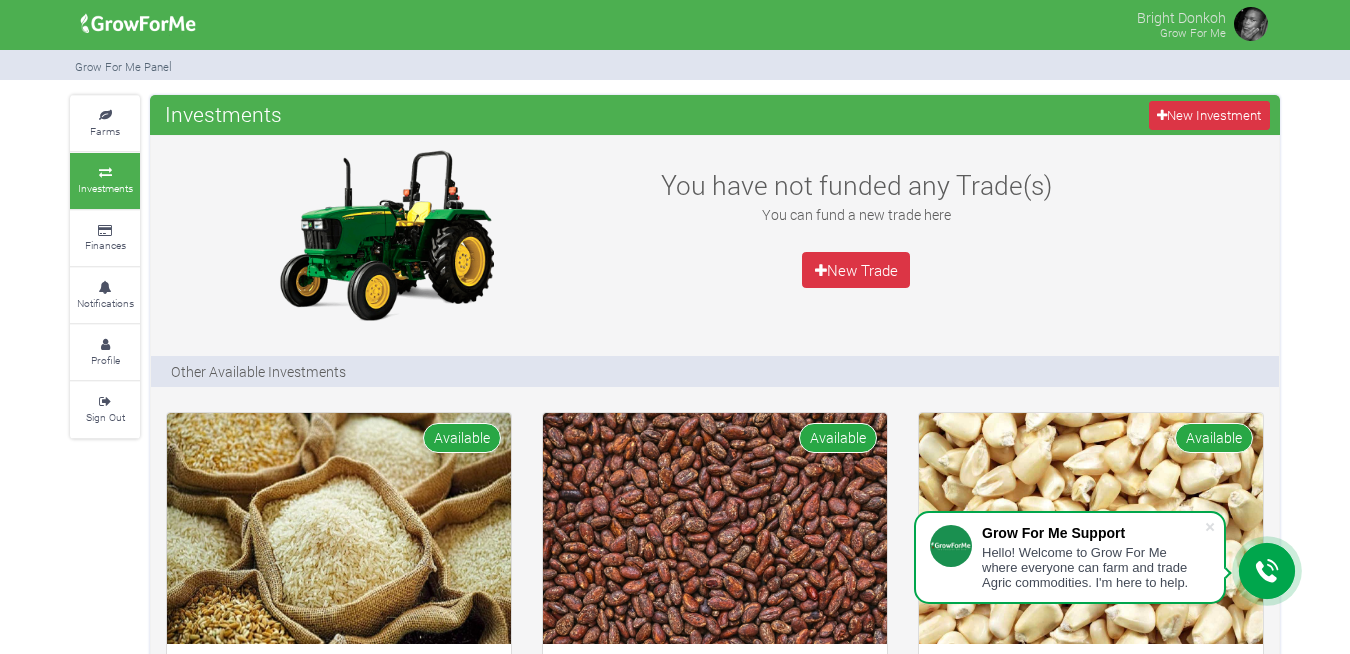 scroll, scrollTop: 0, scrollLeft: 0, axis: both 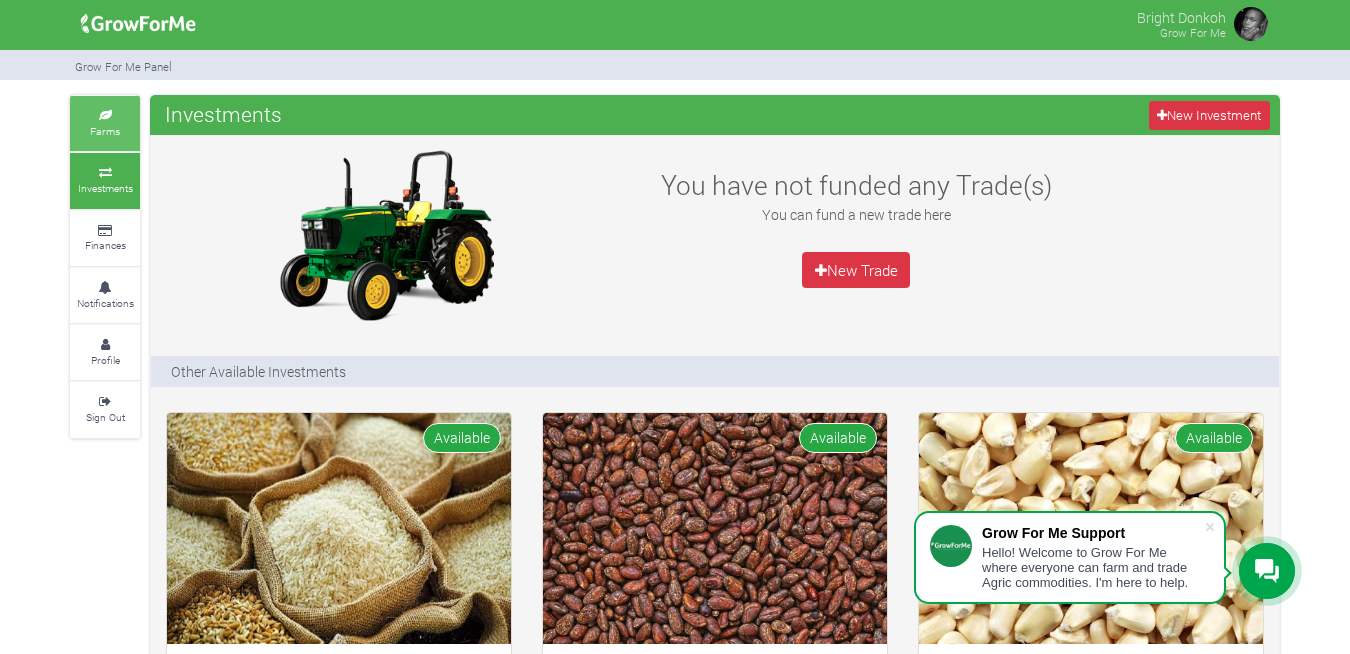 click on "Farms" at bounding box center (105, 123) 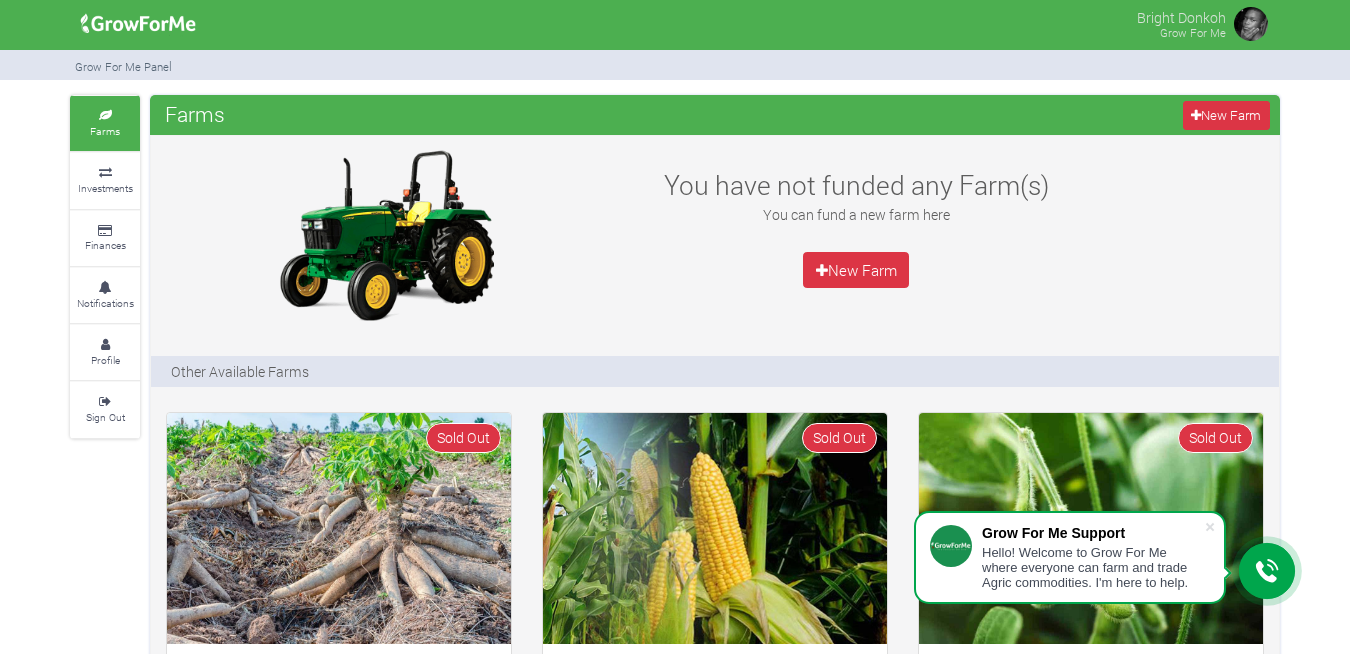 scroll, scrollTop: 0, scrollLeft: 0, axis: both 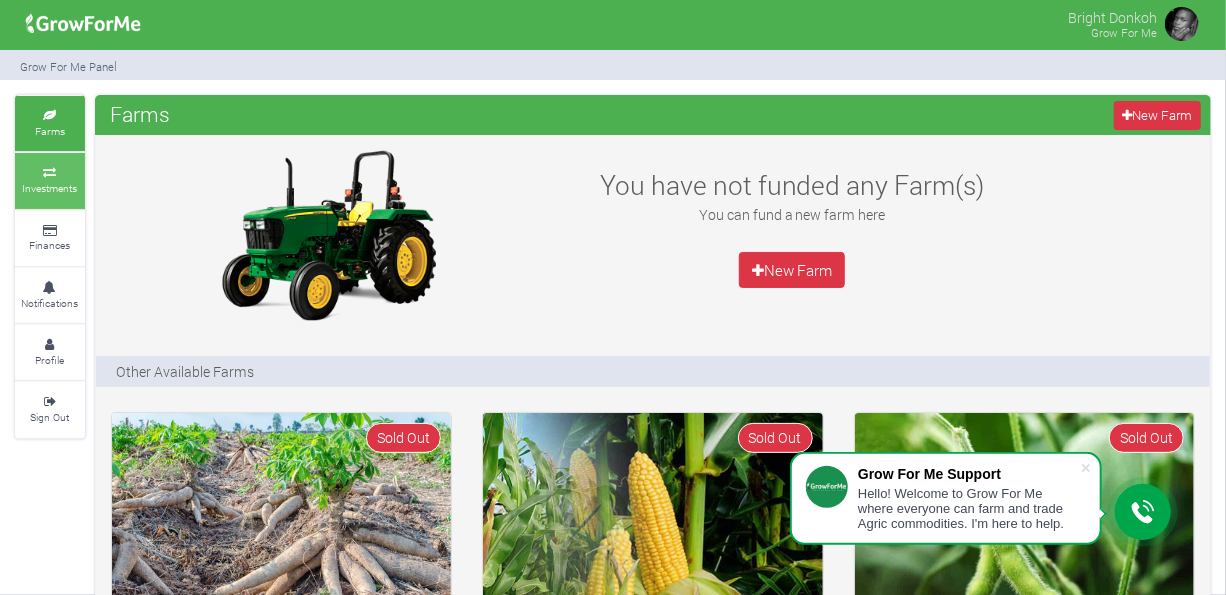 click on "Investments" at bounding box center [50, 180] 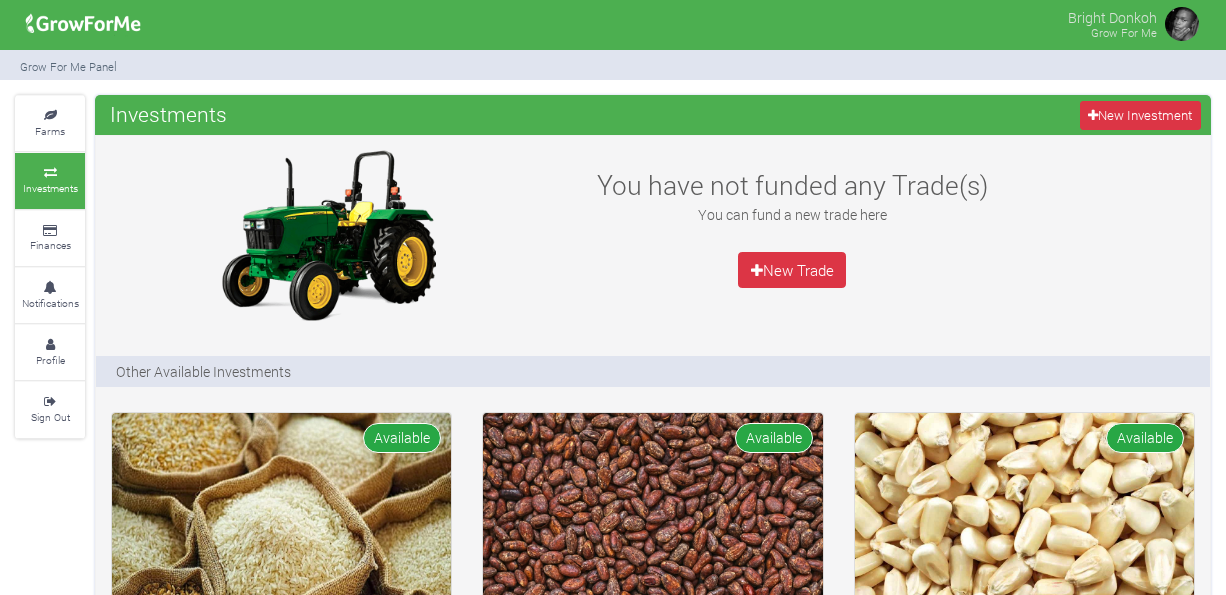 scroll, scrollTop: 0, scrollLeft: 0, axis: both 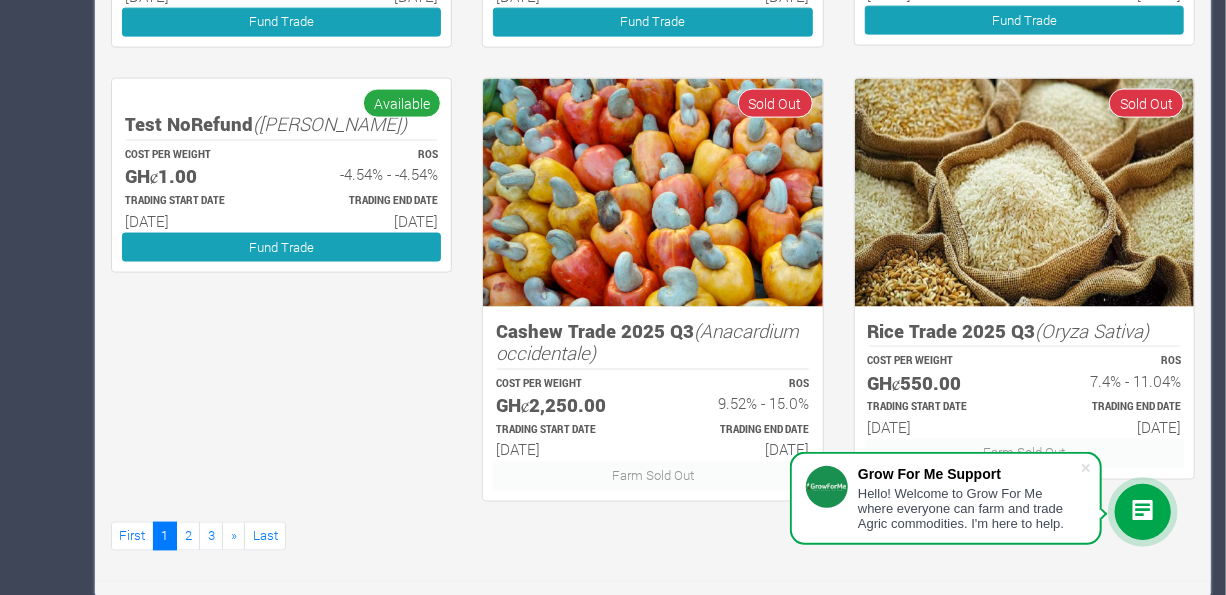 drag, startPoint x: 1223, startPoint y: 536, endPoint x: 1209, endPoint y: 445, distance: 92.070625 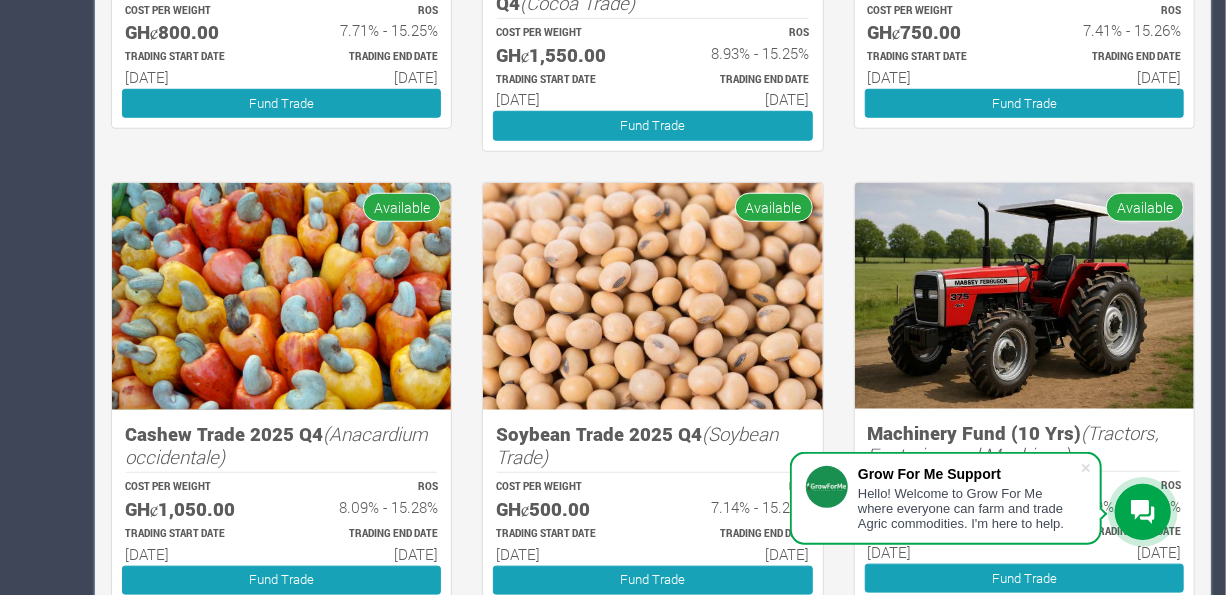 scroll, scrollTop: 682, scrollLeft: 0, axis: vertical 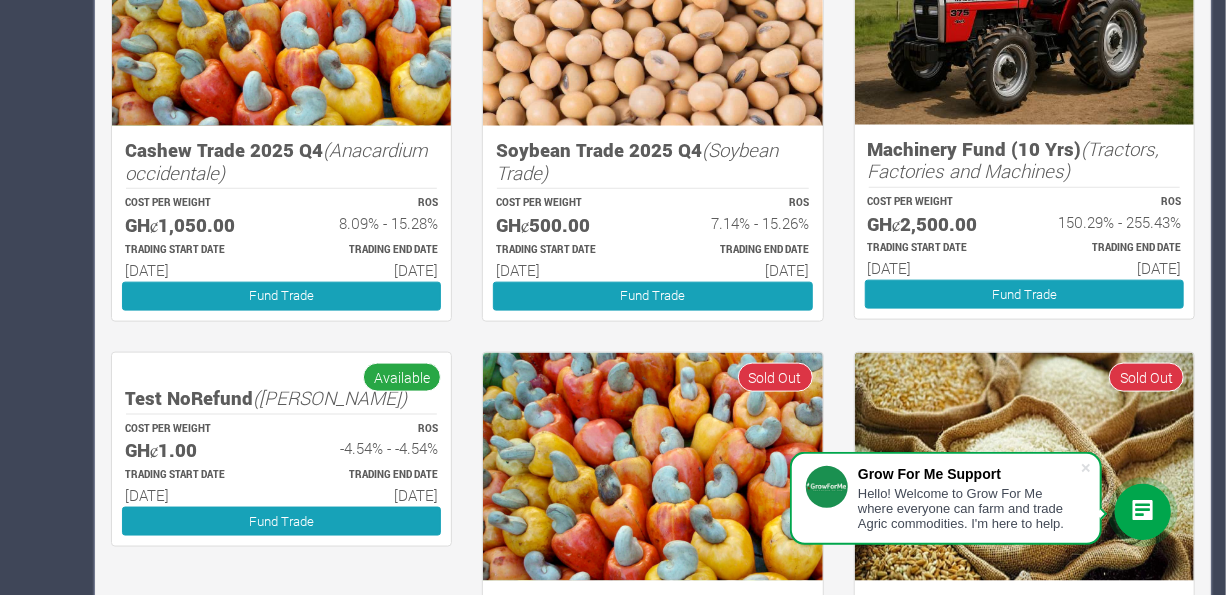 click at bounding box center [652, 467] 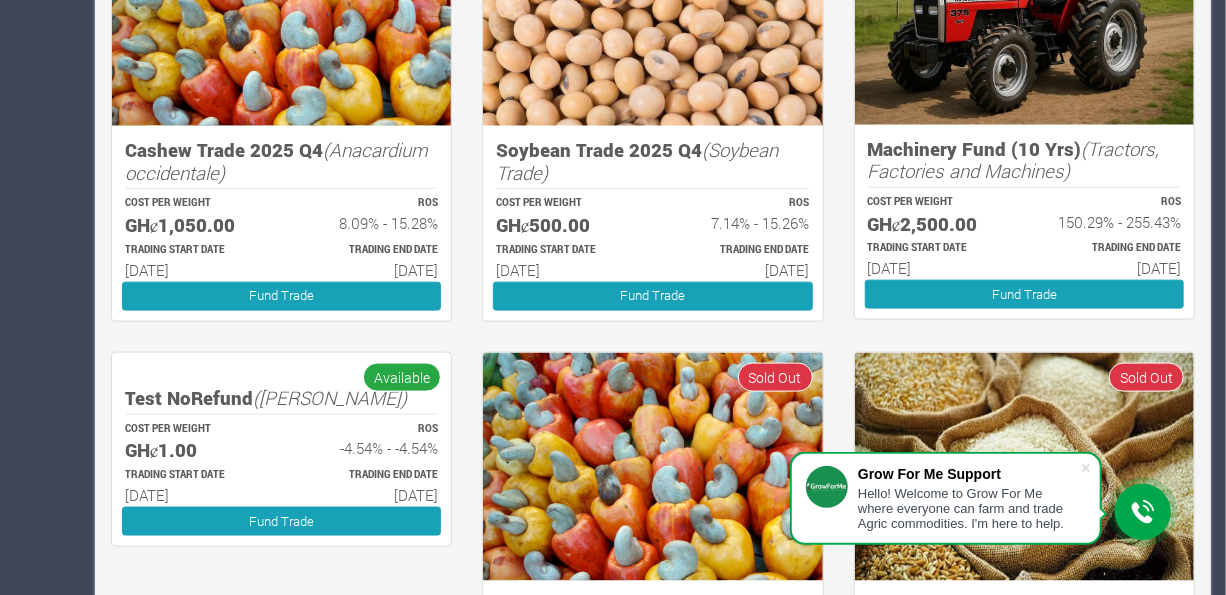 scroll, scrollTop: 1243, scrollLeft: 0, axis: vertical 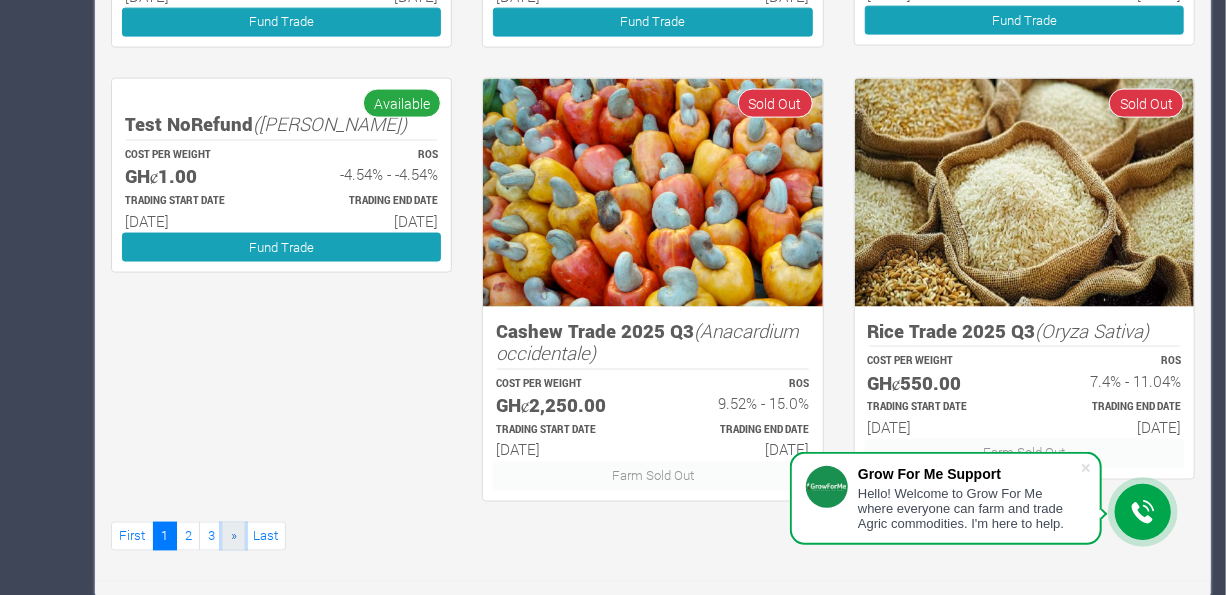 click on "»" at bounding box center [233, 536] 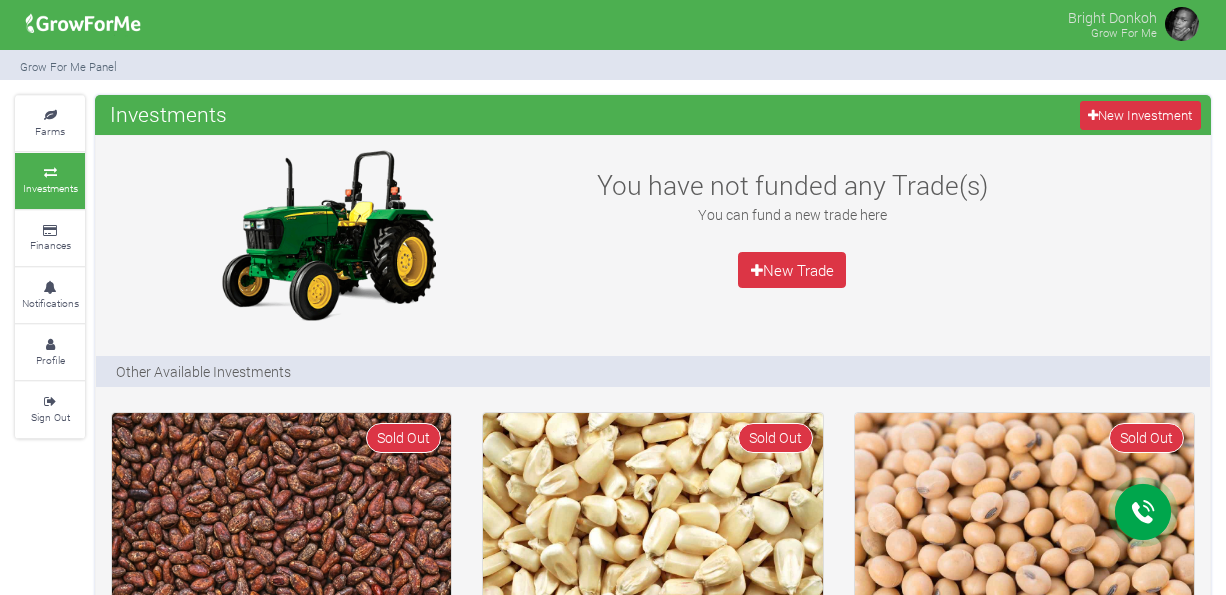 scroll, scrollTop: 0, scrollLeft: 0, axis: both 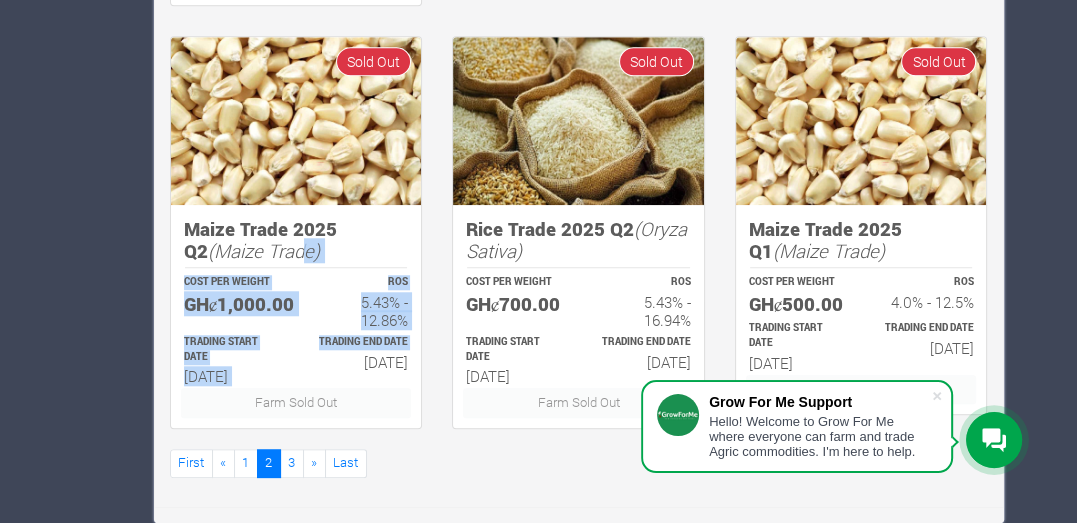 drag, startPoint x: 306, startPoint y: 352, endPoint x: 271, endPoint y: 256, distance: 102.18121 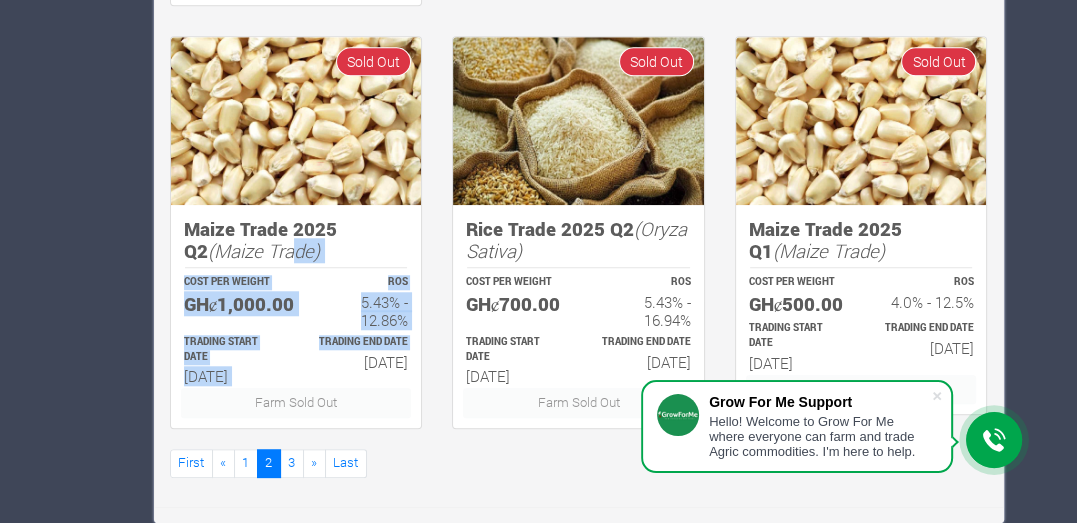 drag, startPoint x: 296, startPoint y: 284, endPoint x: 686, endPoint y: 99, distance: 431.6538 